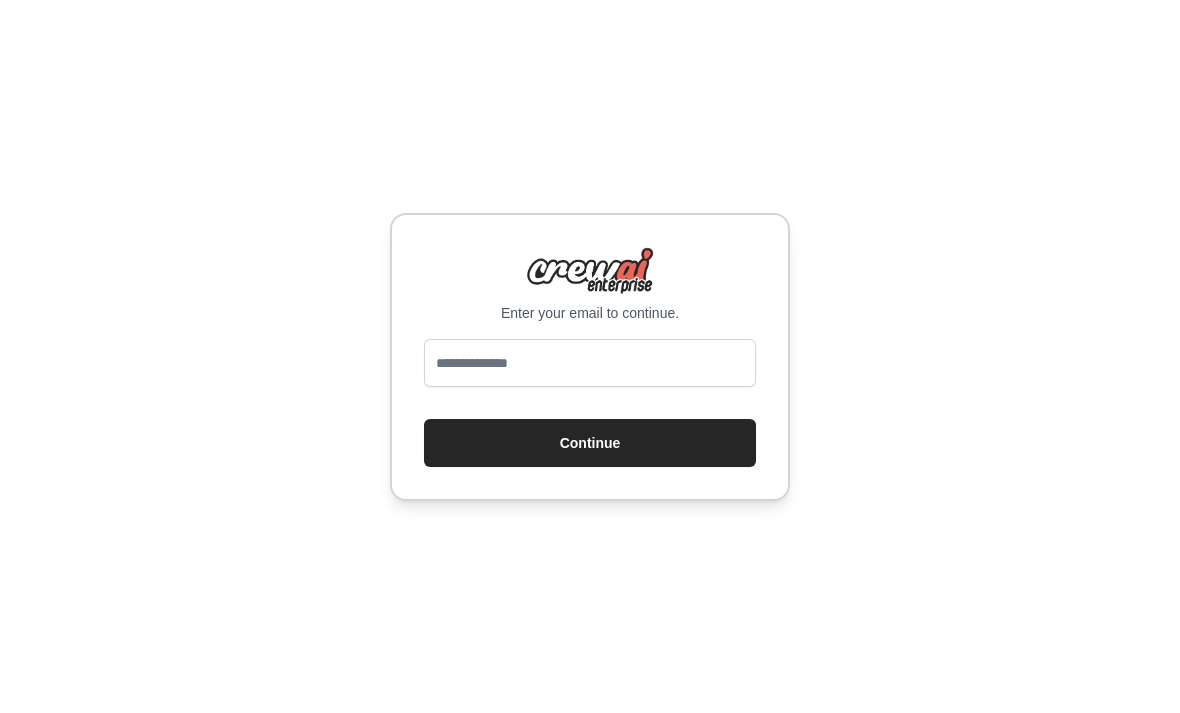 scroll, scrollTop: 0, scrollLeft: 0, axis: both 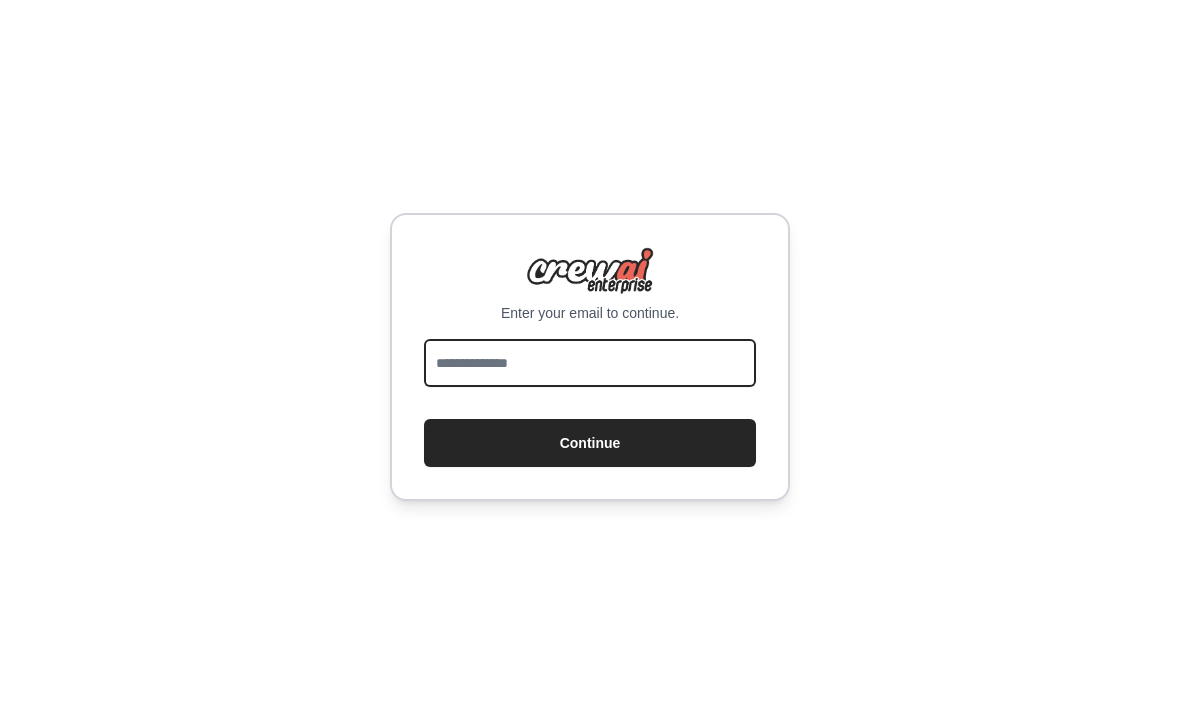 click at bounding box center [590, 363] 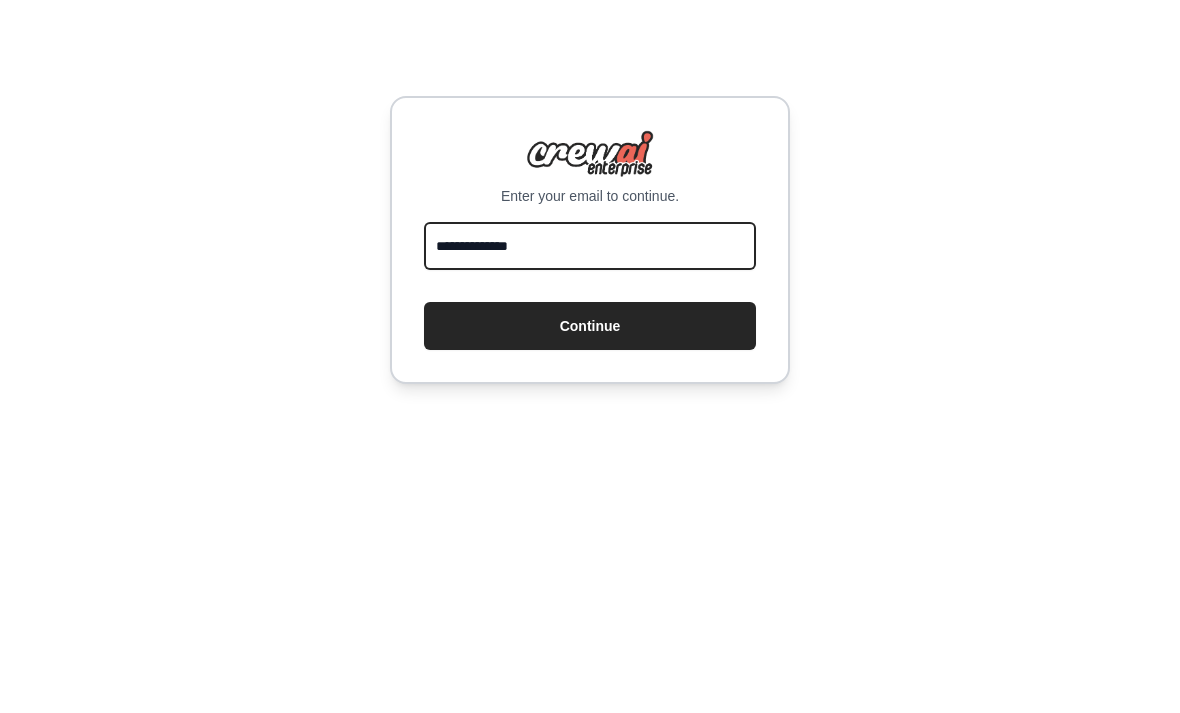 scroll, scrollTop: 0, scrollLeft: 0, axis: both 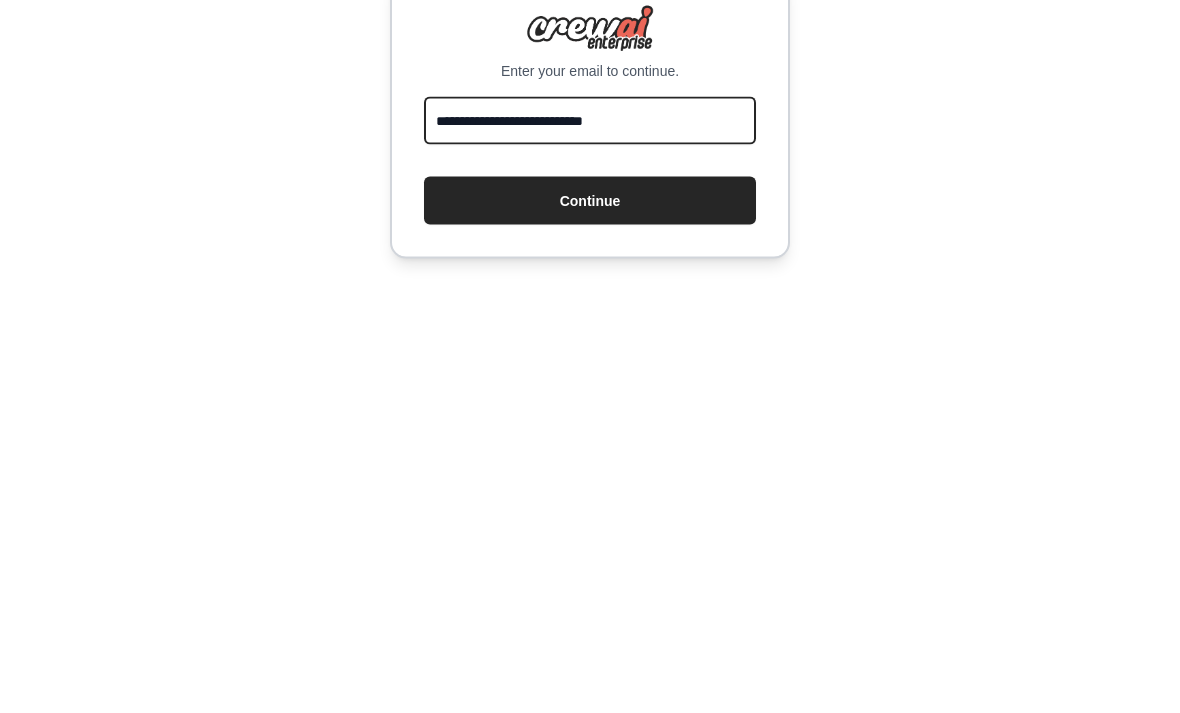 type on "**********" 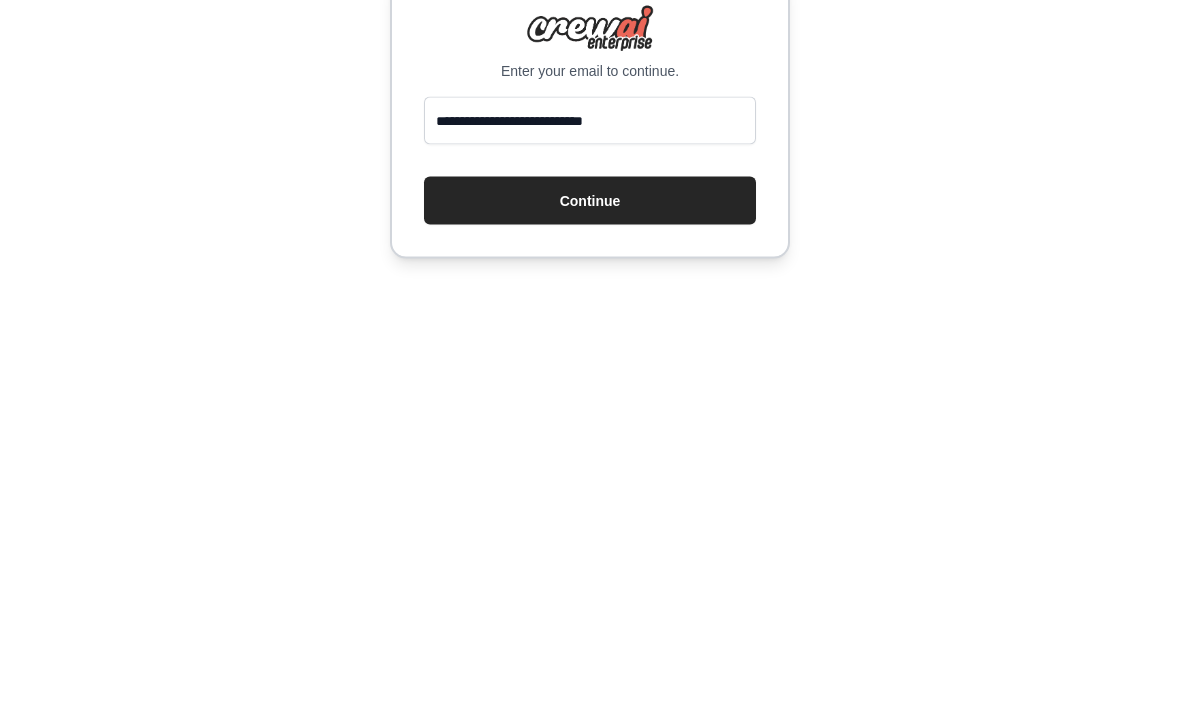 click on "Continue" at bounding box center (590, 443) 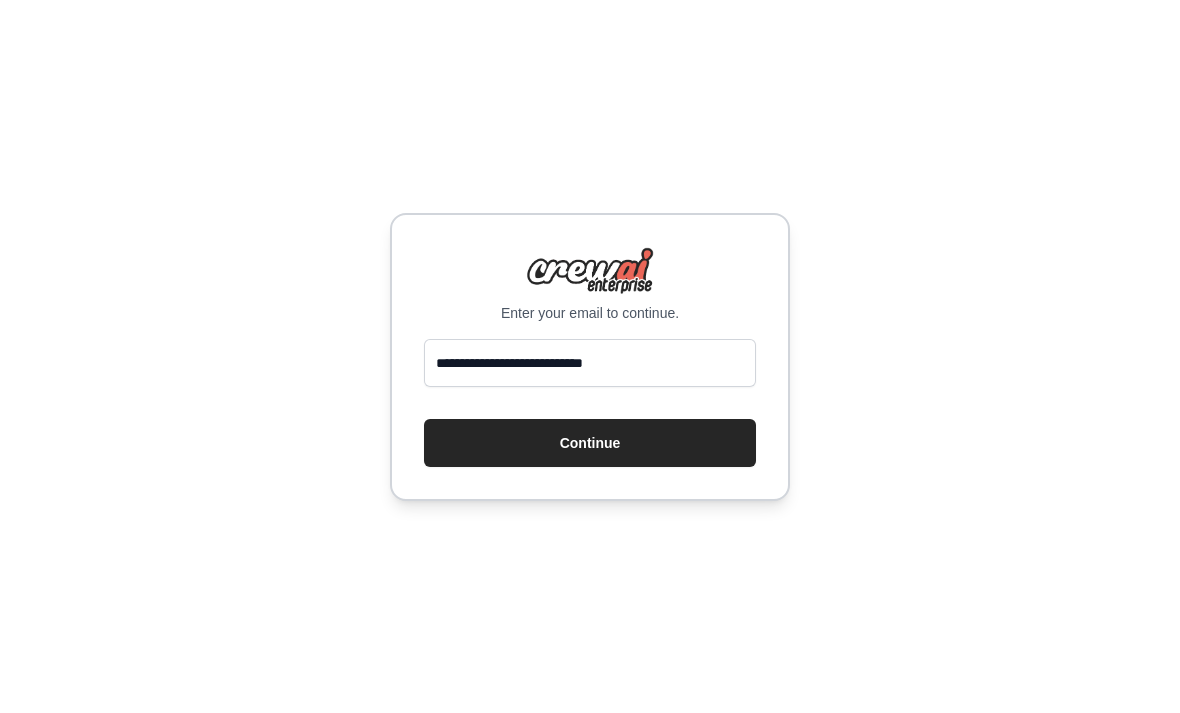 click on "Continue" at bounding box center (590, 443) 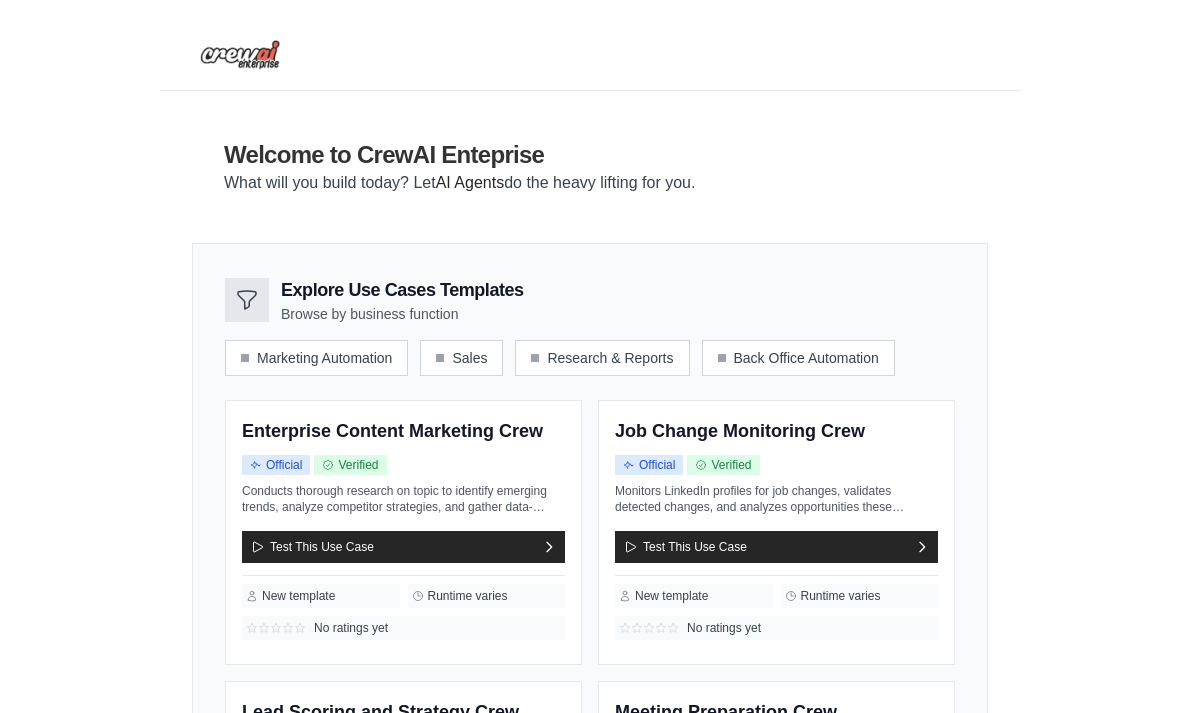 scroll, scrollTop: 0, scrollLeft: 0, axis: both 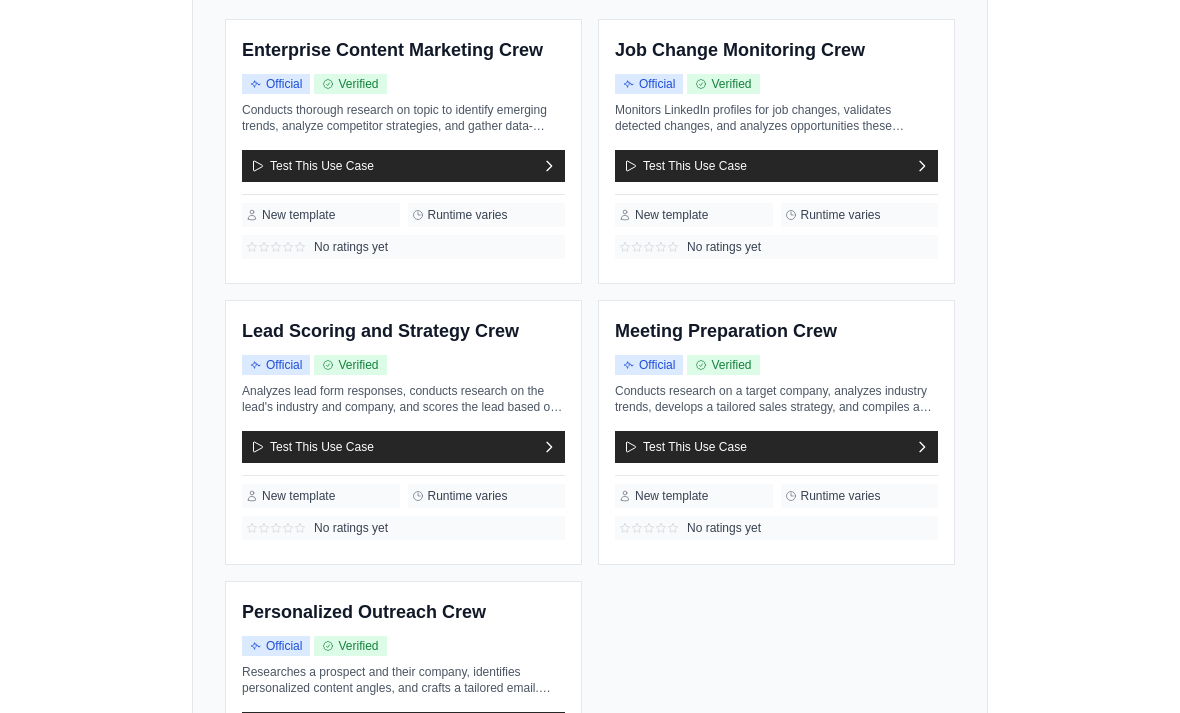 click on "Test This Use Case" at bounding box center (312, 447) 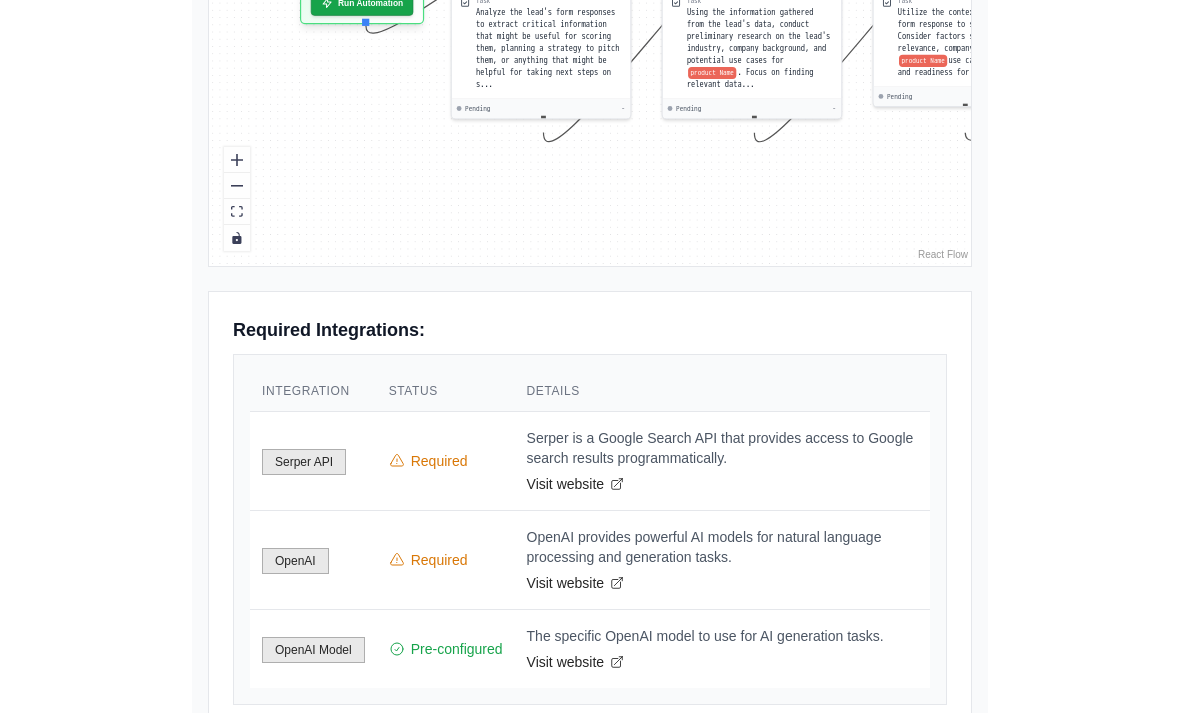 scroll, scrollTop: 951, scrollLeft: 0, axis: vertical 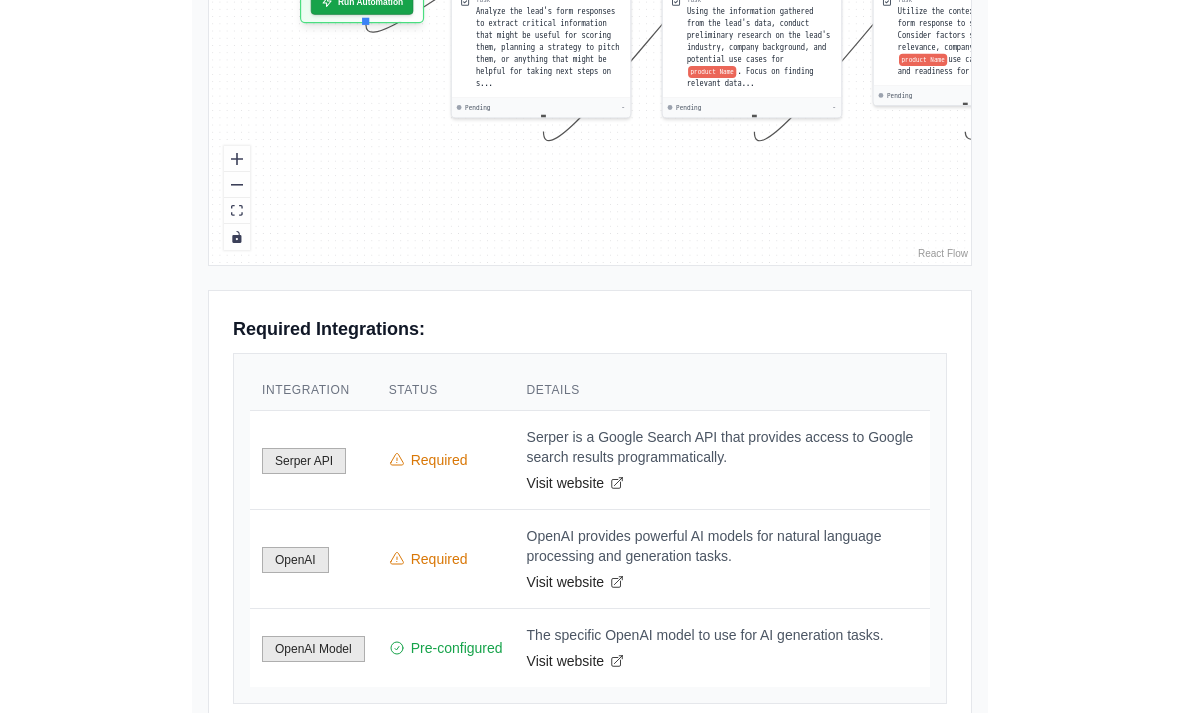 click on "Use this in your company" at bounding box center [346, 753] 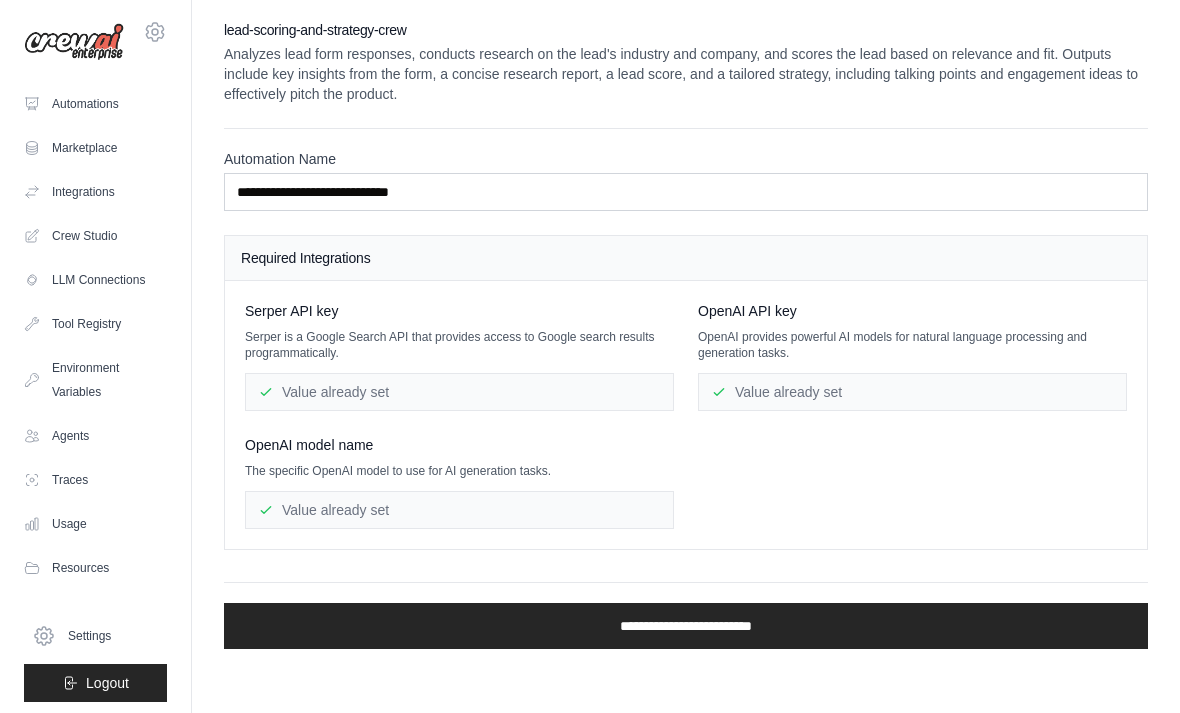 scroll, scrollTop: 0, scrollLeft: 0, axis: both 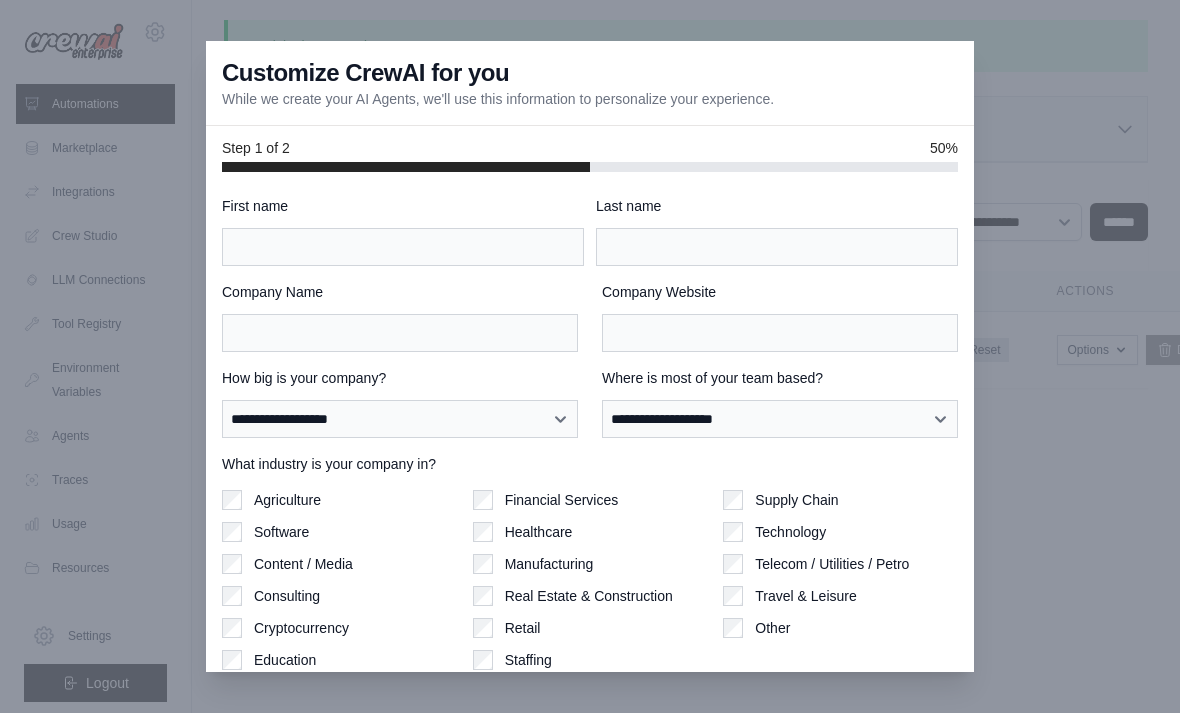 click at bounding box center [590, 356] 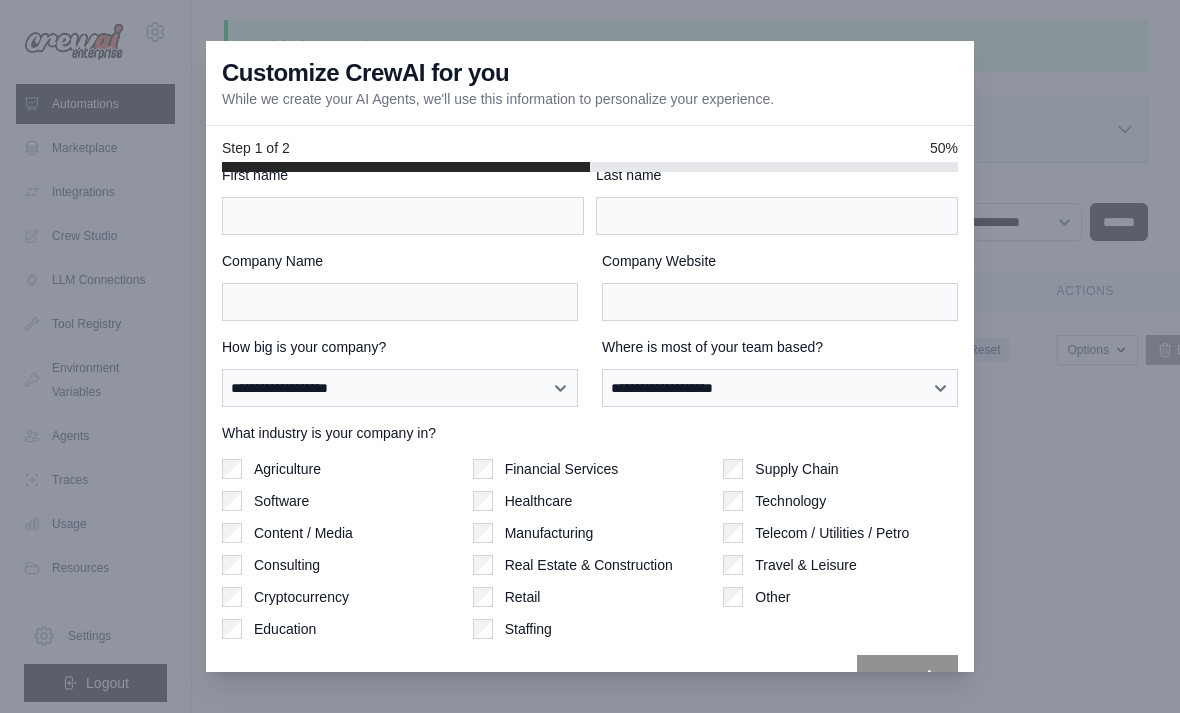 scroll, scrollTop: 30, scrollLeft: 0, axis: vertical 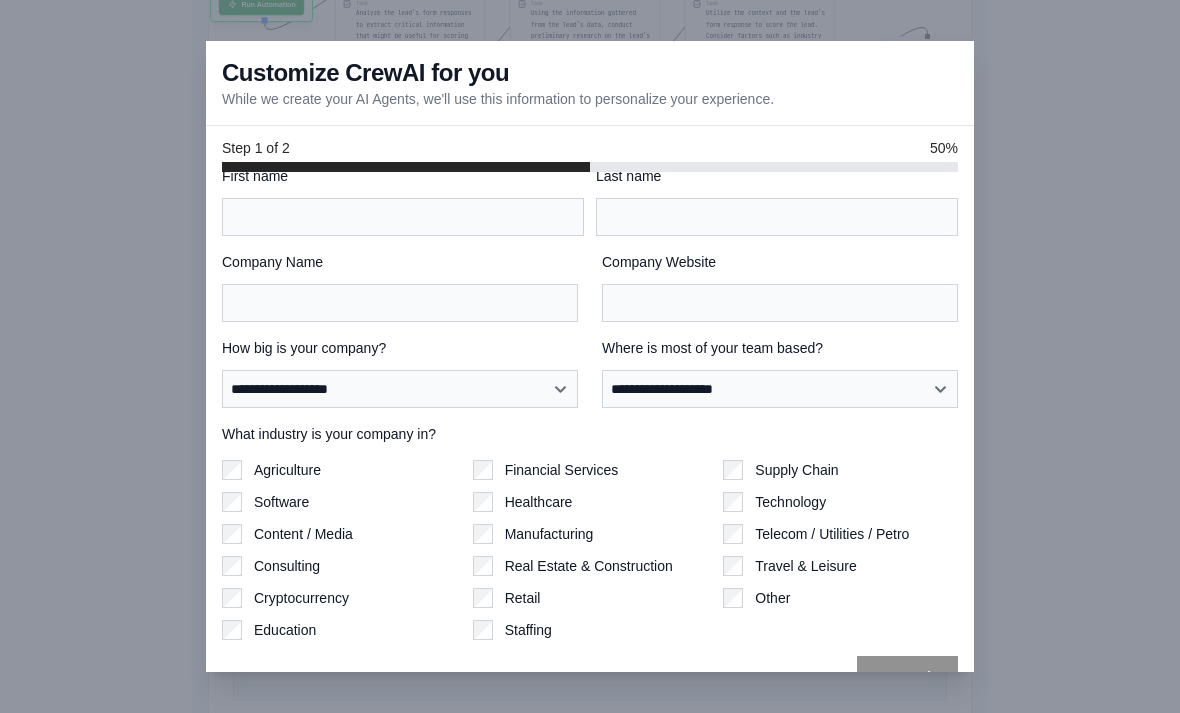 click at bounding box center [406, 167] 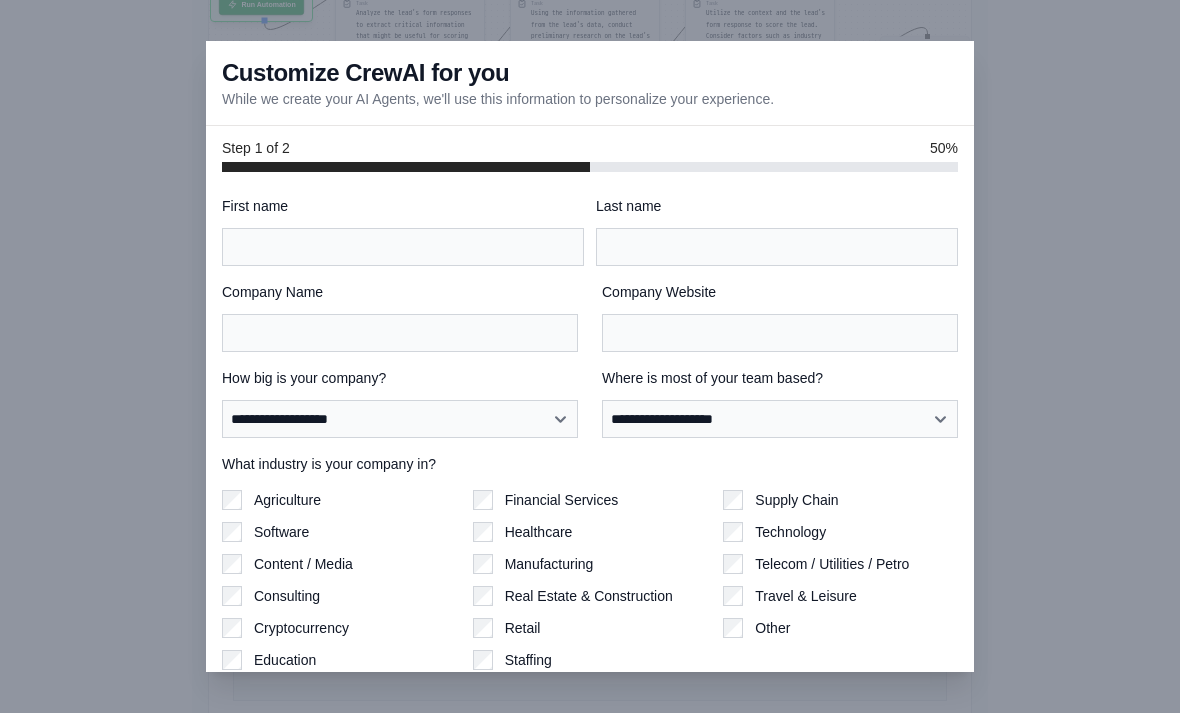 scroll, scrollTop: 0, scrollLeft: 0, axis: both 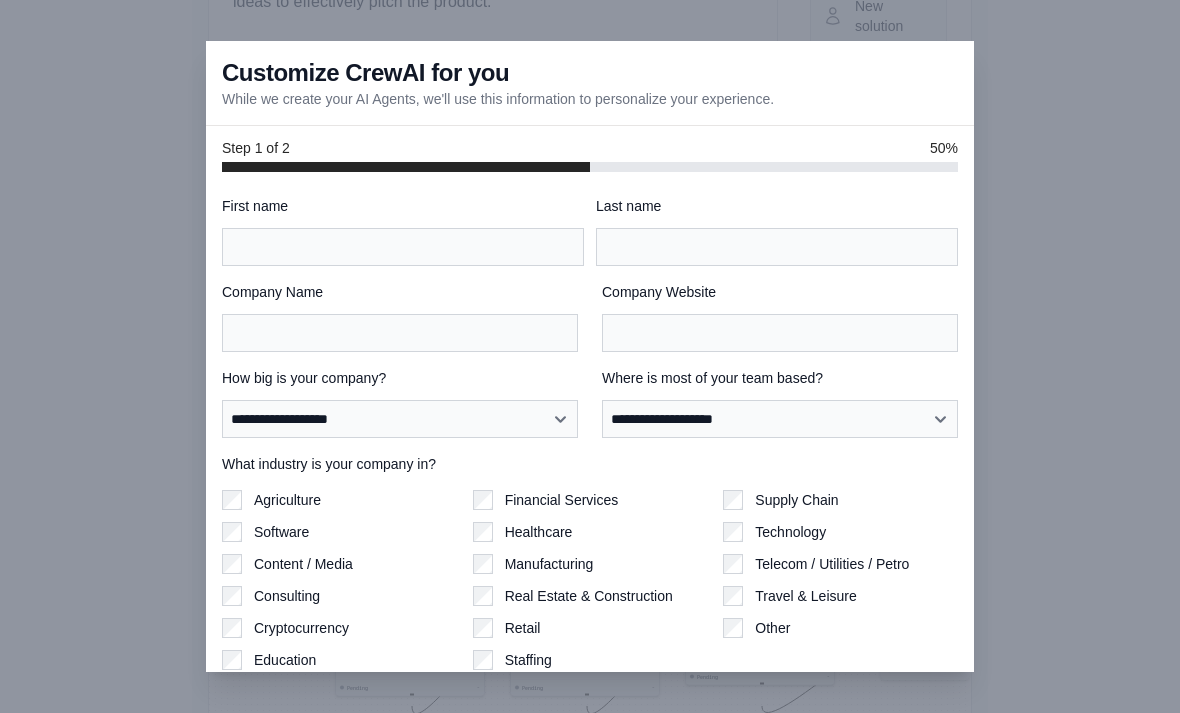 click at bounding box center (590, 356) 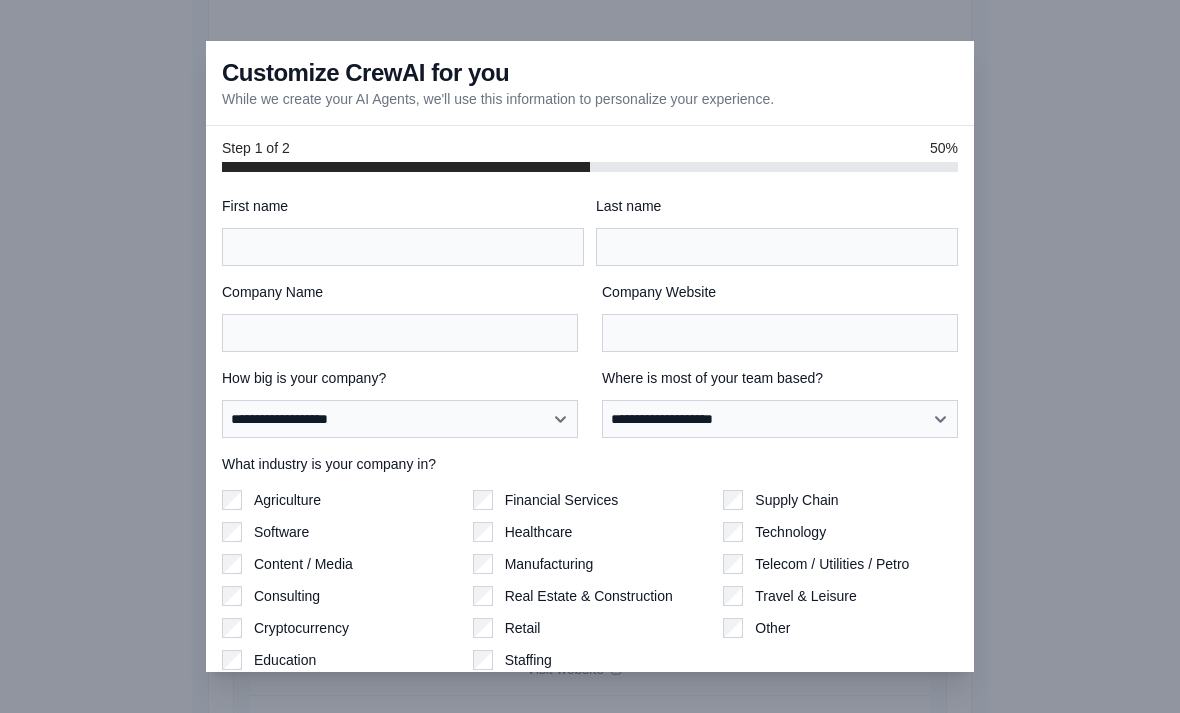 scroll, scrollTop: 879, scrollLeft: 0, axis: vertical 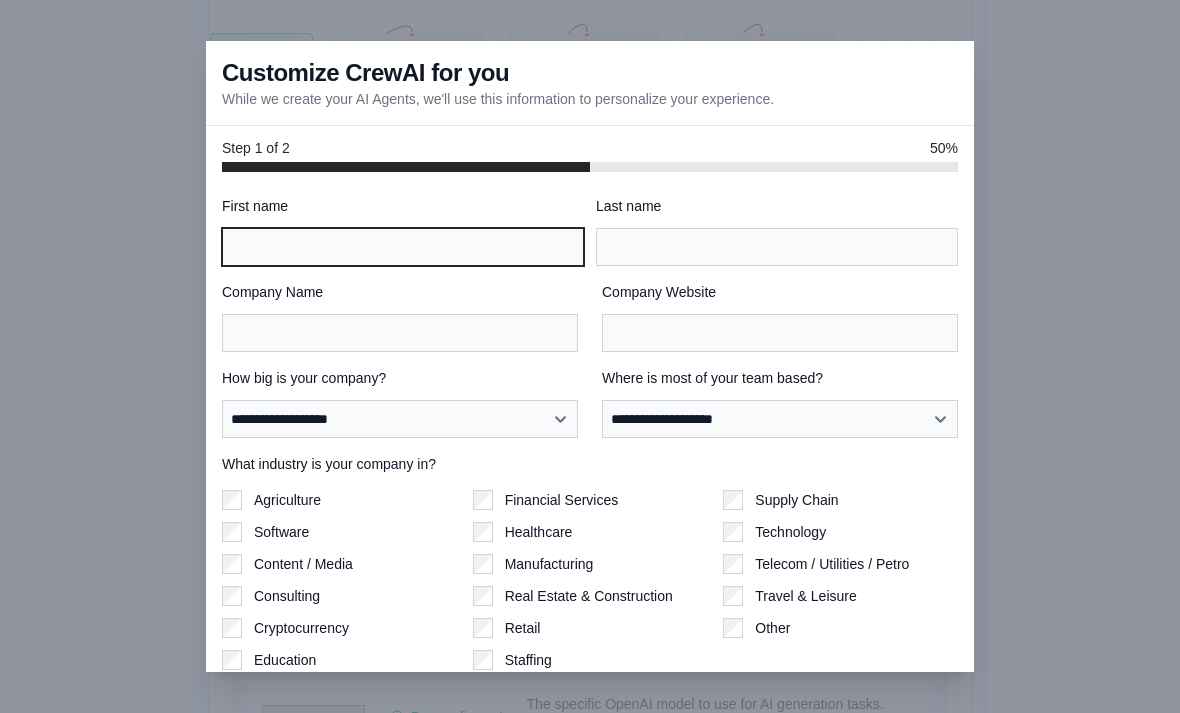 click on "First name" at bounding box center (403, 247) 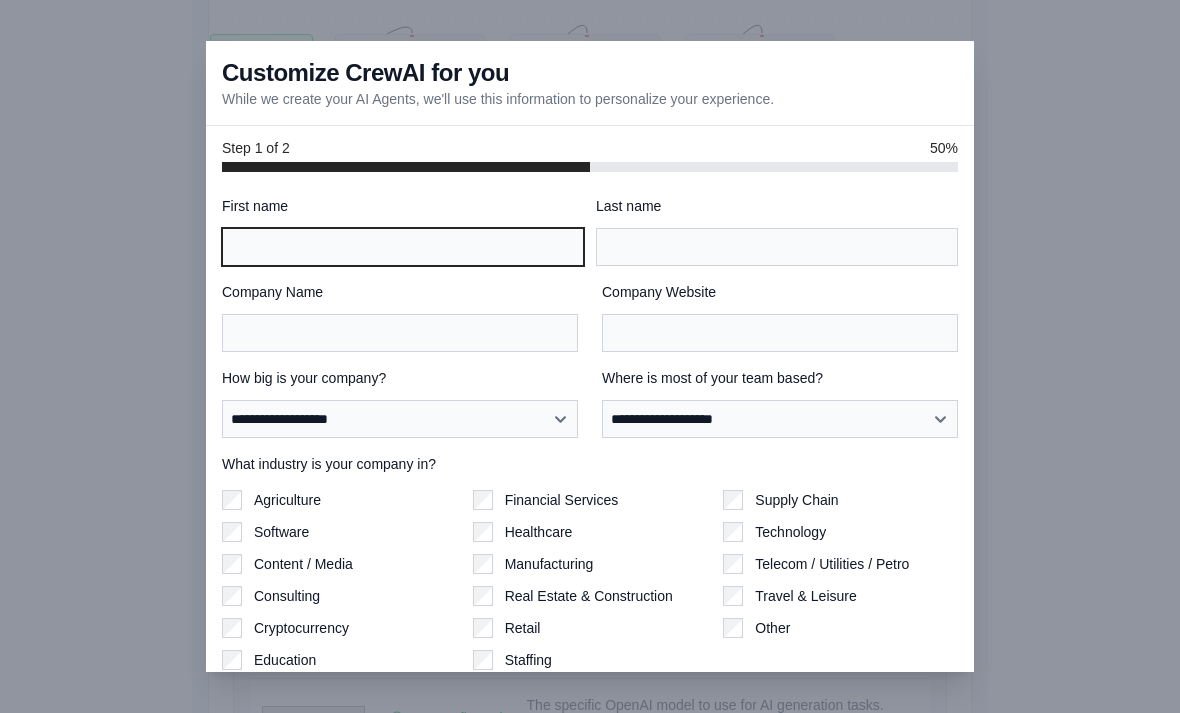 type on "******" 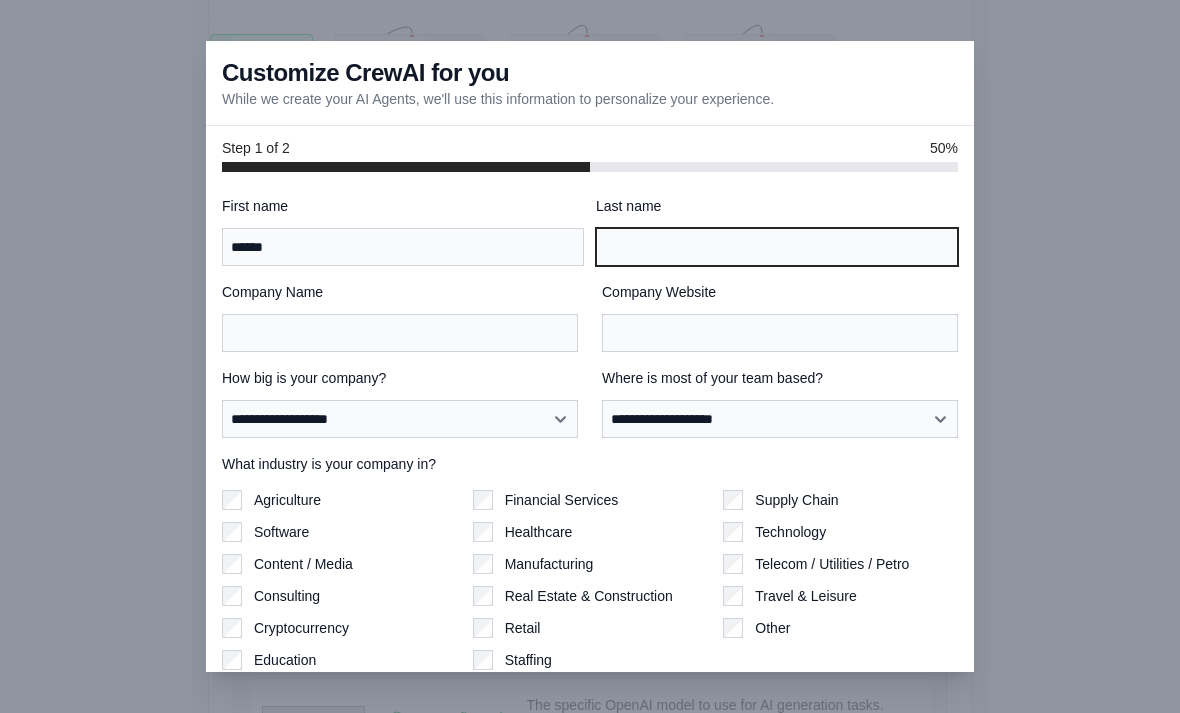 type on "******" 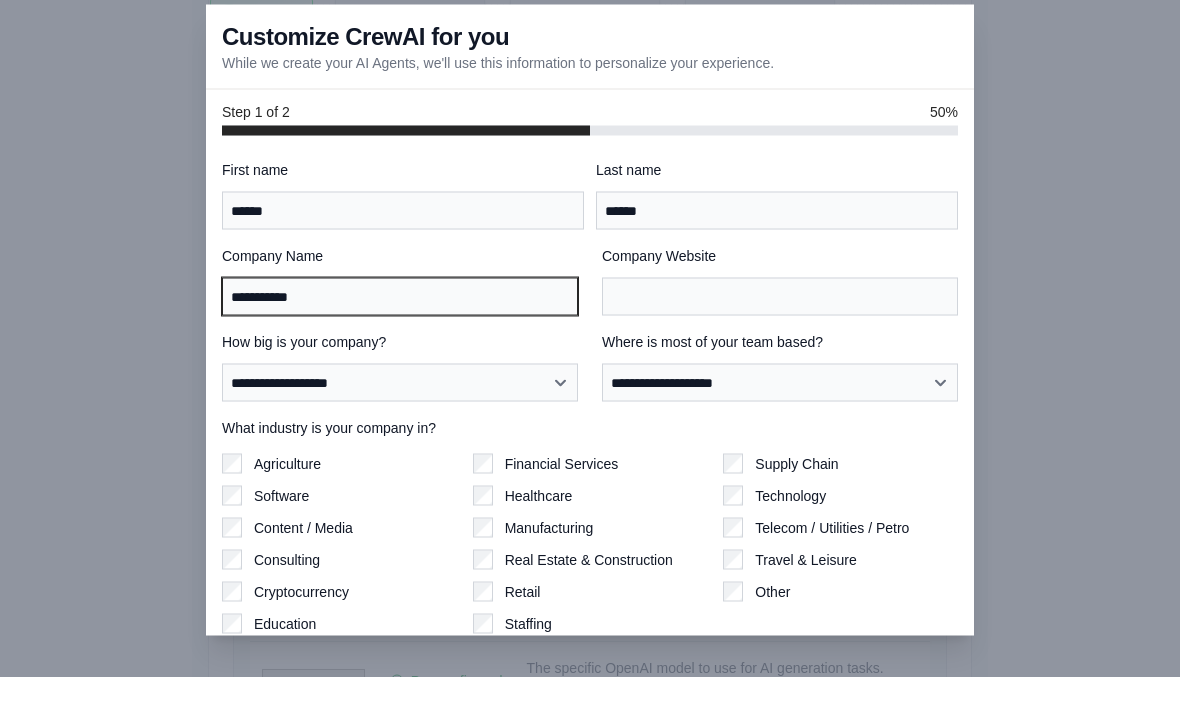 type on "**********" 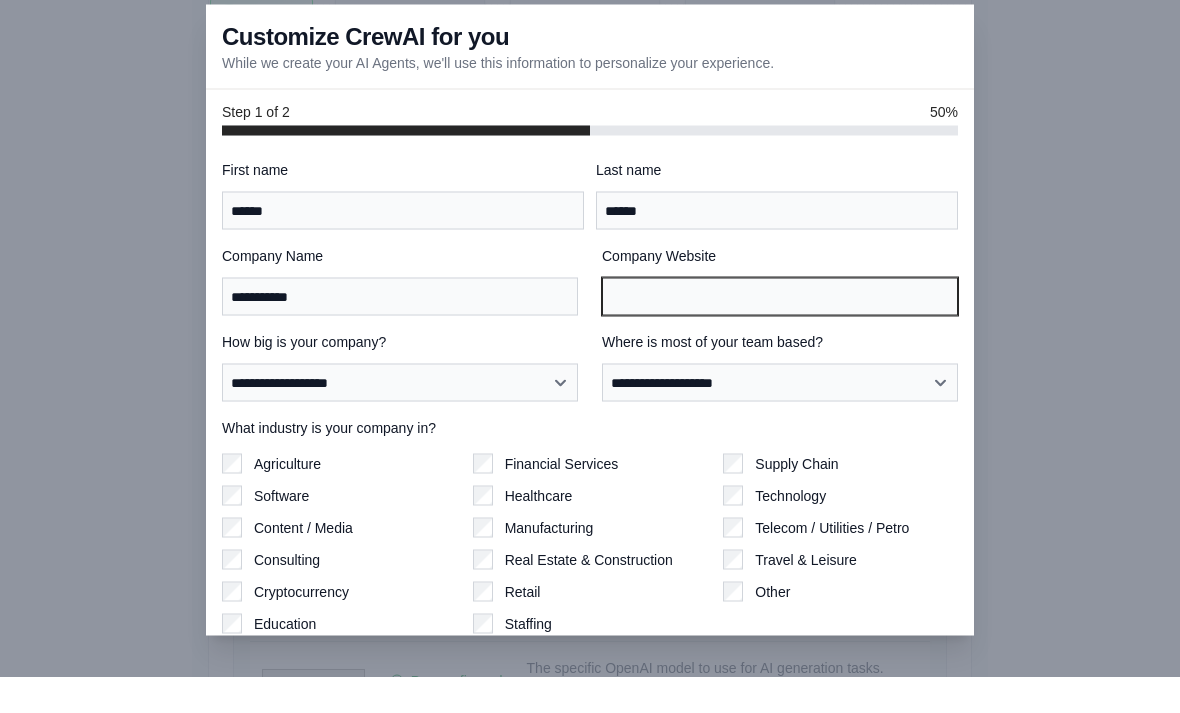 click on "Company Website" at bounding box center [780, 333] 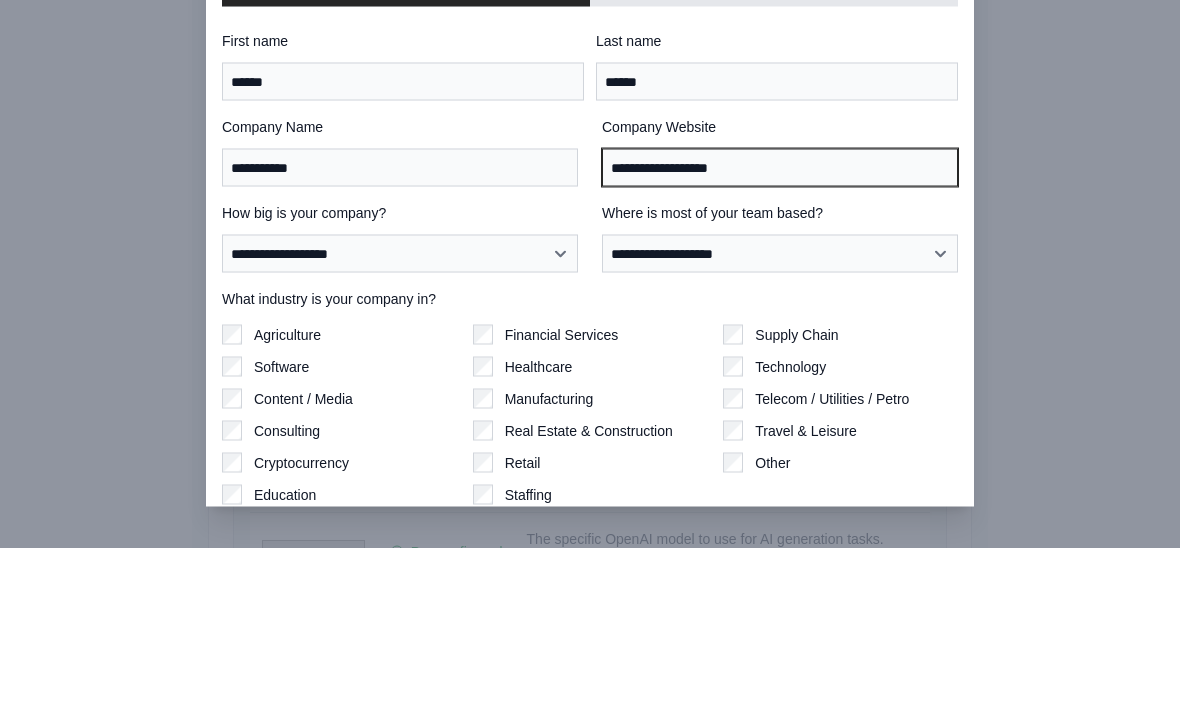 type on "**********" 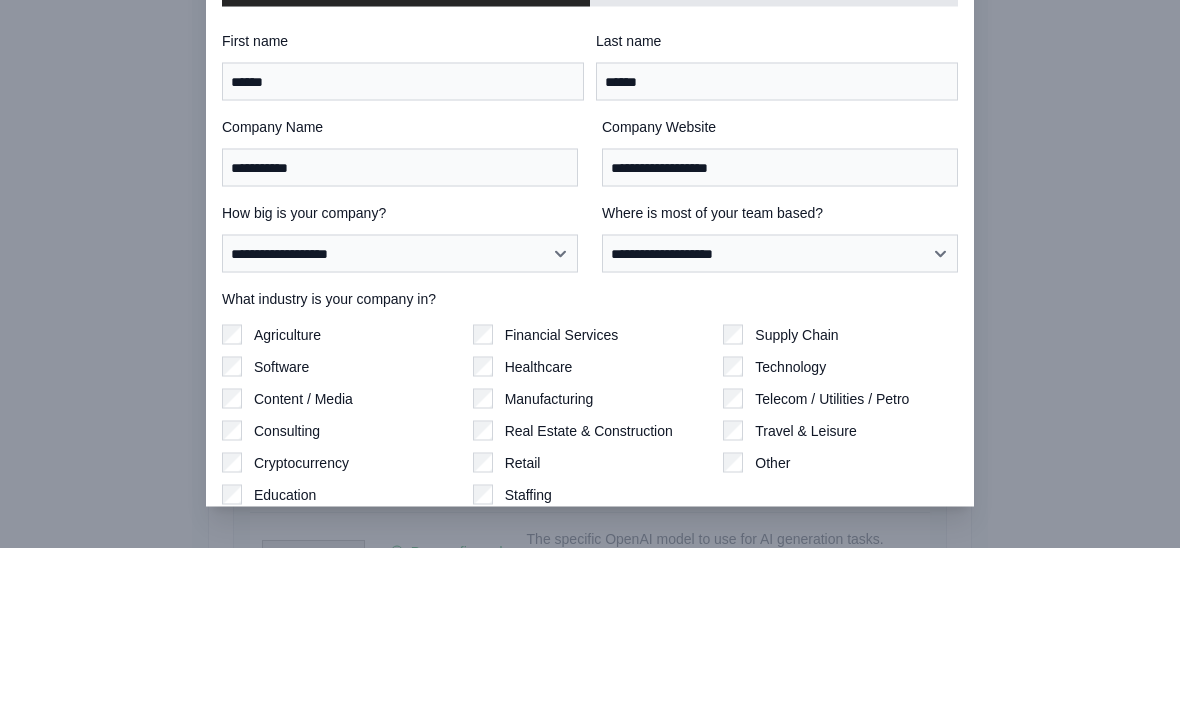 click at bounding box center [590, 356] 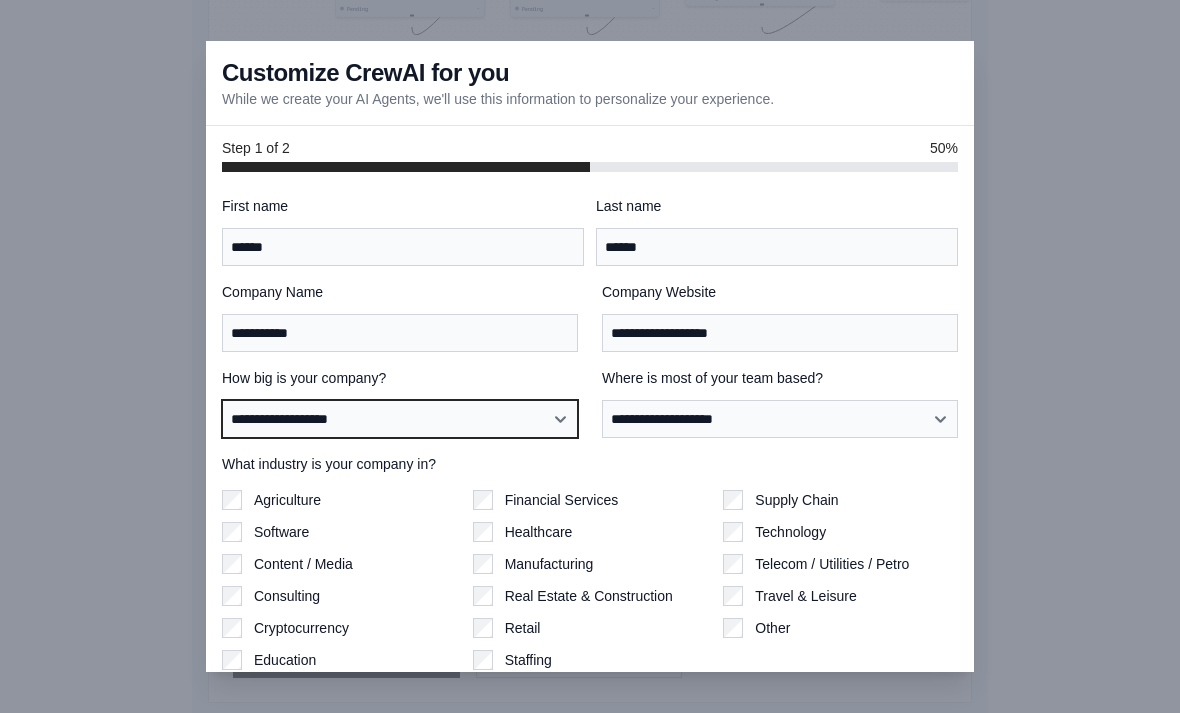 click on "**********" at bounding box center [400, 419] 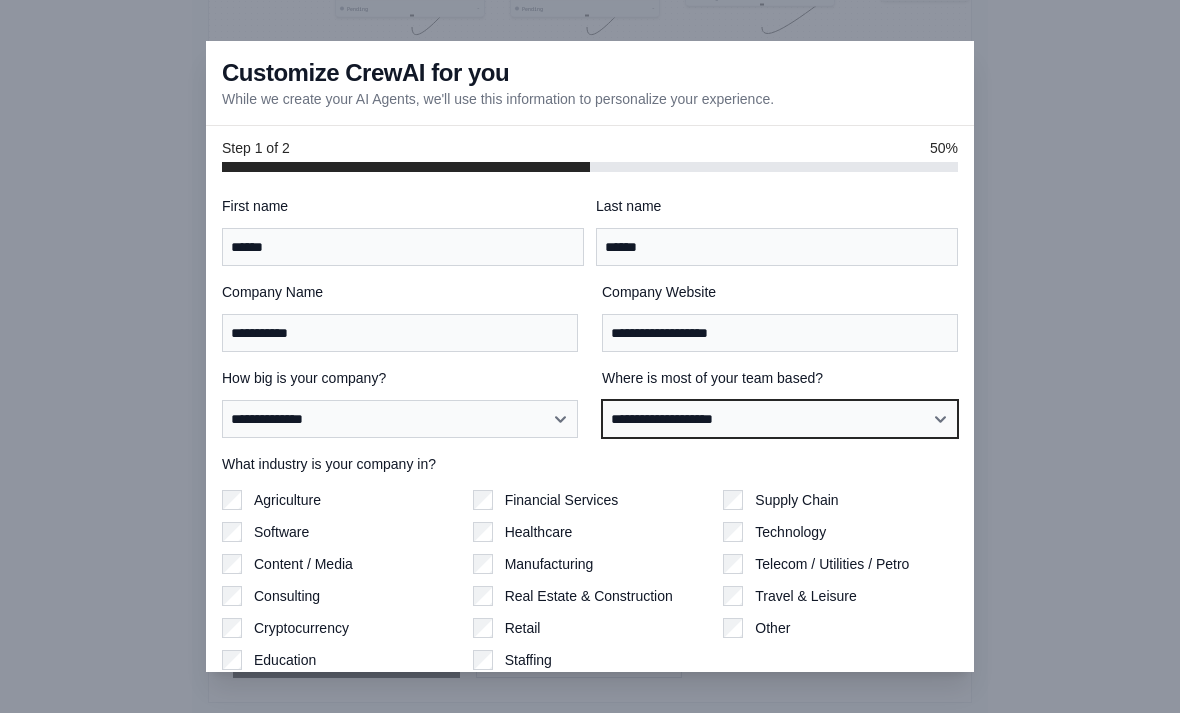 click on "**********" at bounding box center [780, 419] 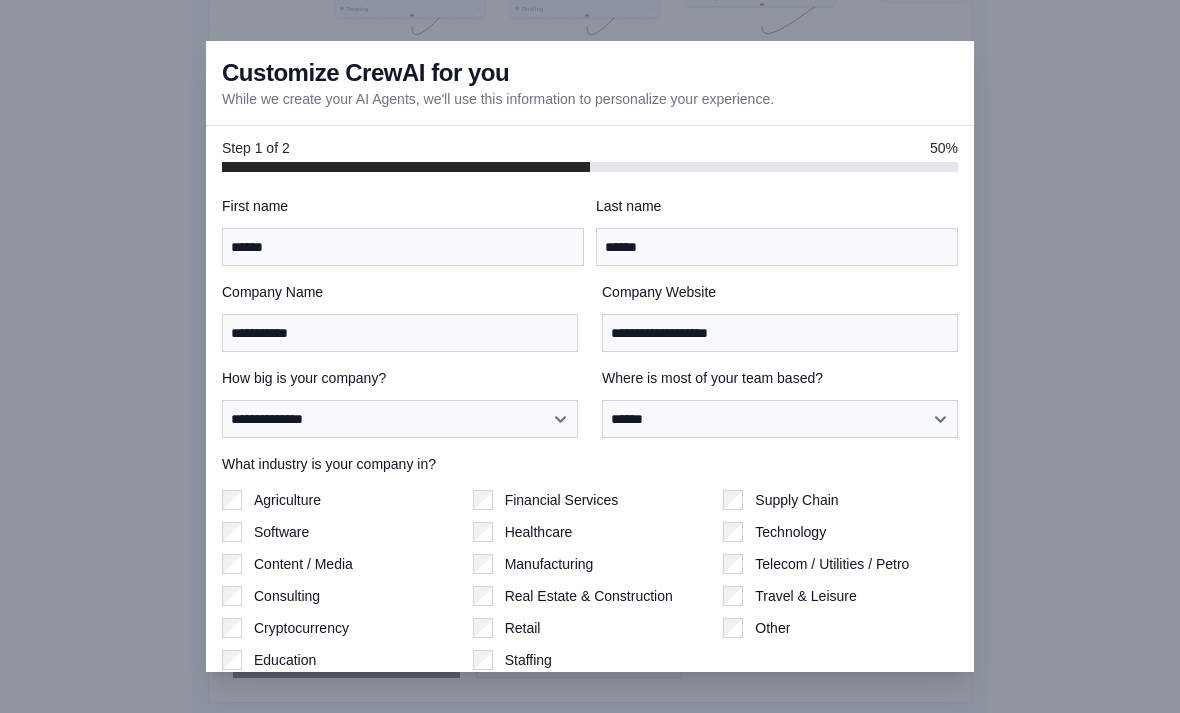 click on "Travel & Leisure" at bounding box center [805, 596] 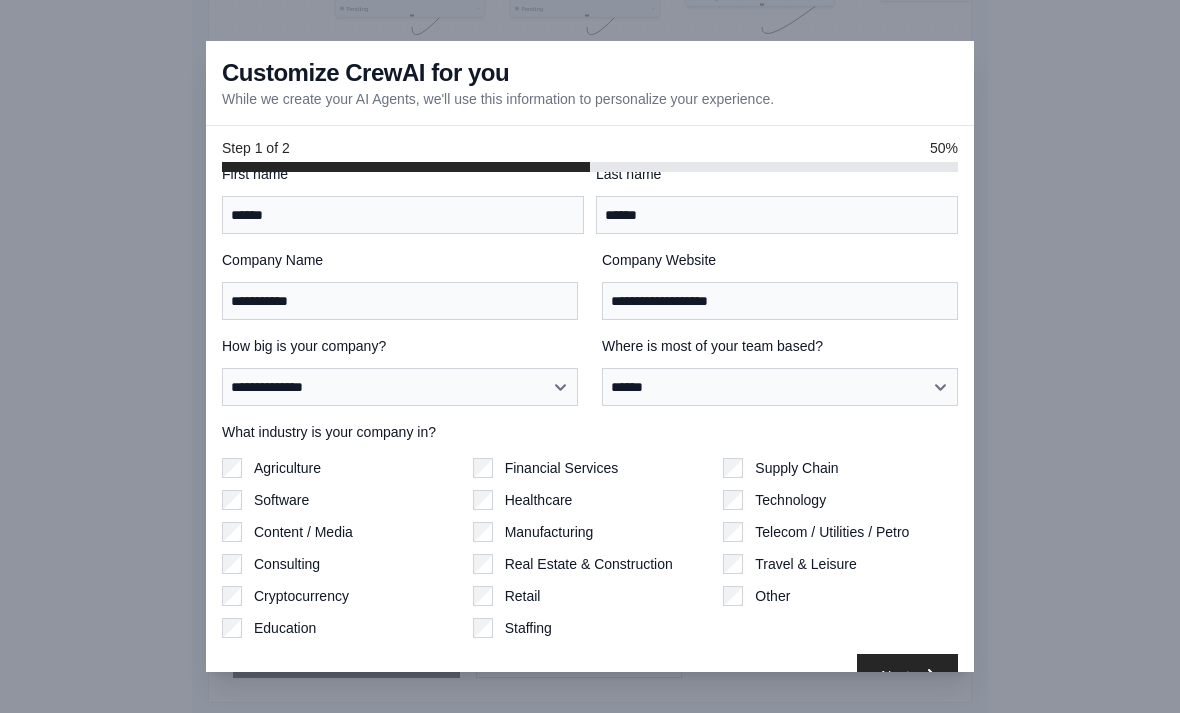 scroll, scrollTop: 30, scrollLeft: 0, axis: vertical 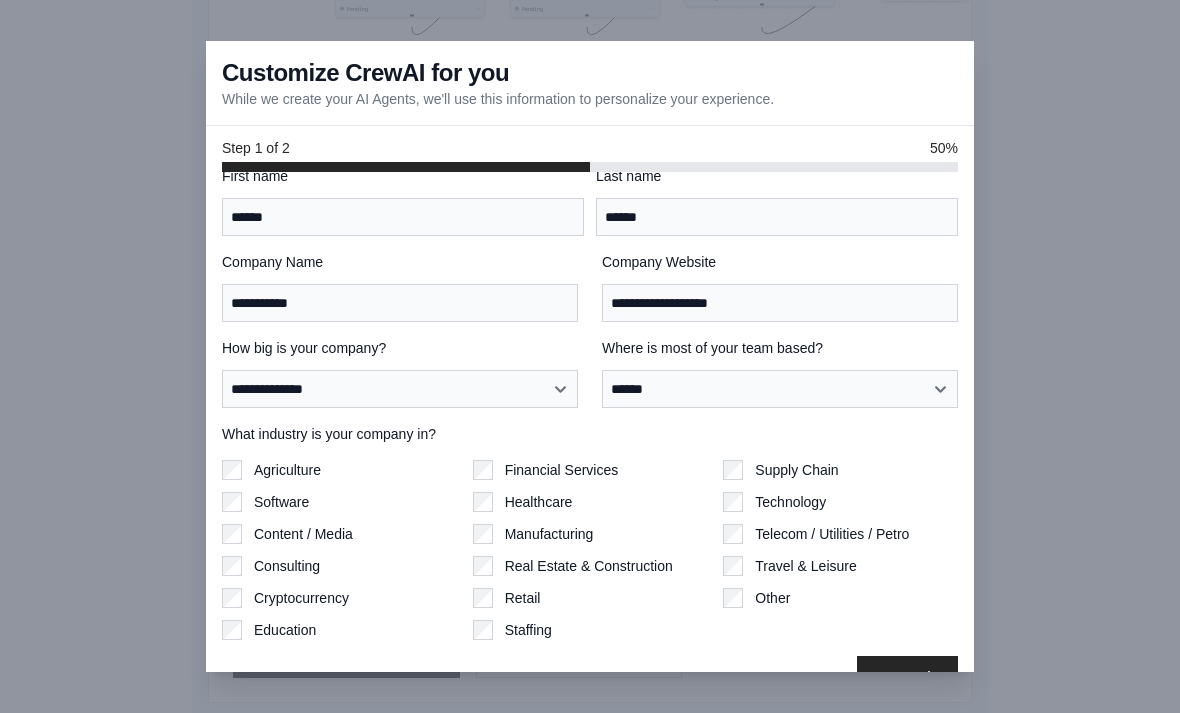 click on "Next" at bounding box center (907, 678) 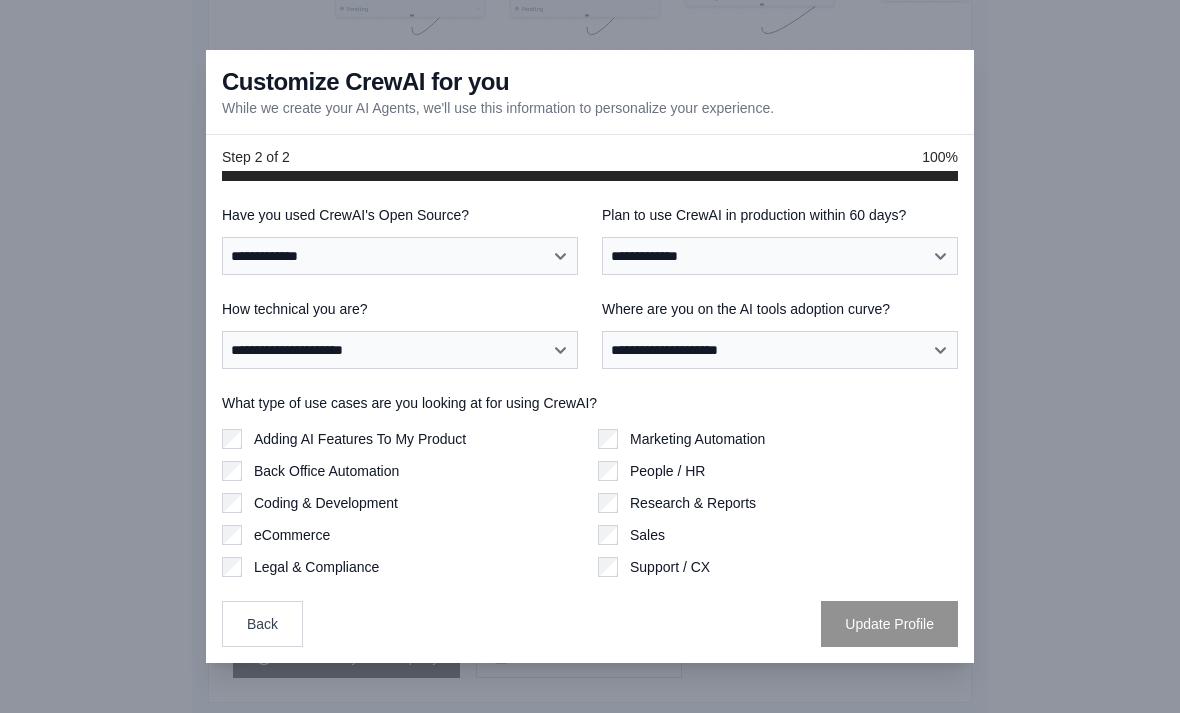 scroll, scrollTop: 0, scrollLeft: 0, axis: both 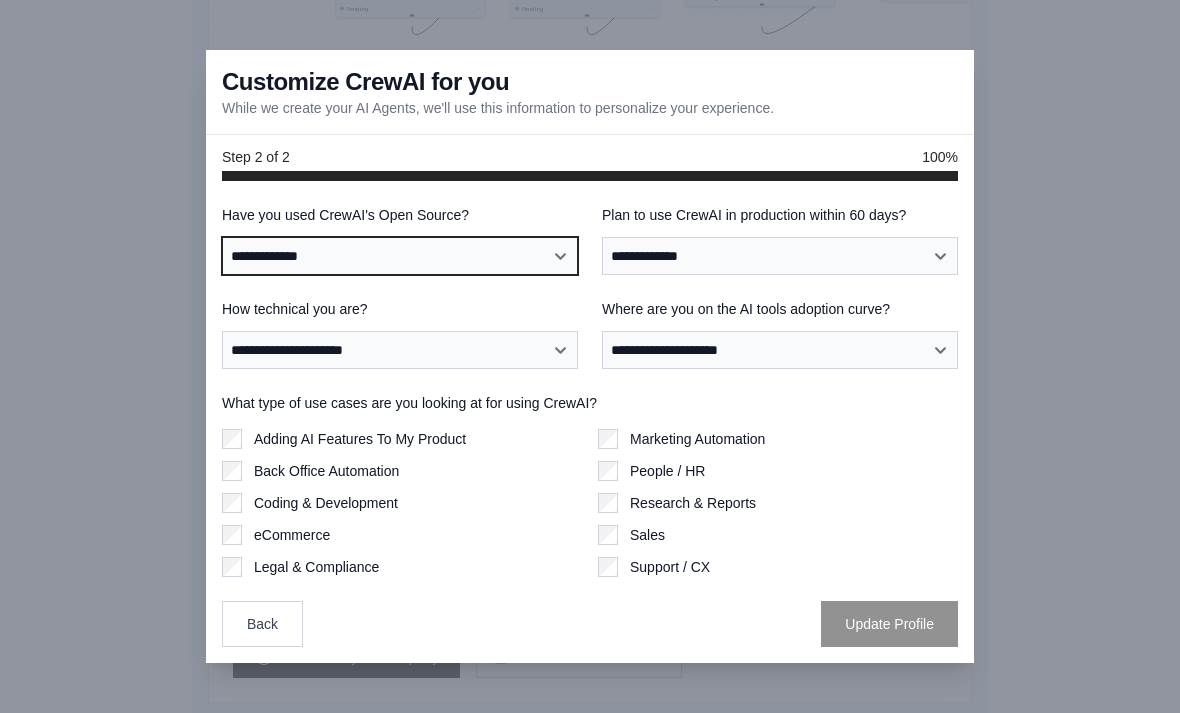 click on "**********" at bounding box center [400, 256] 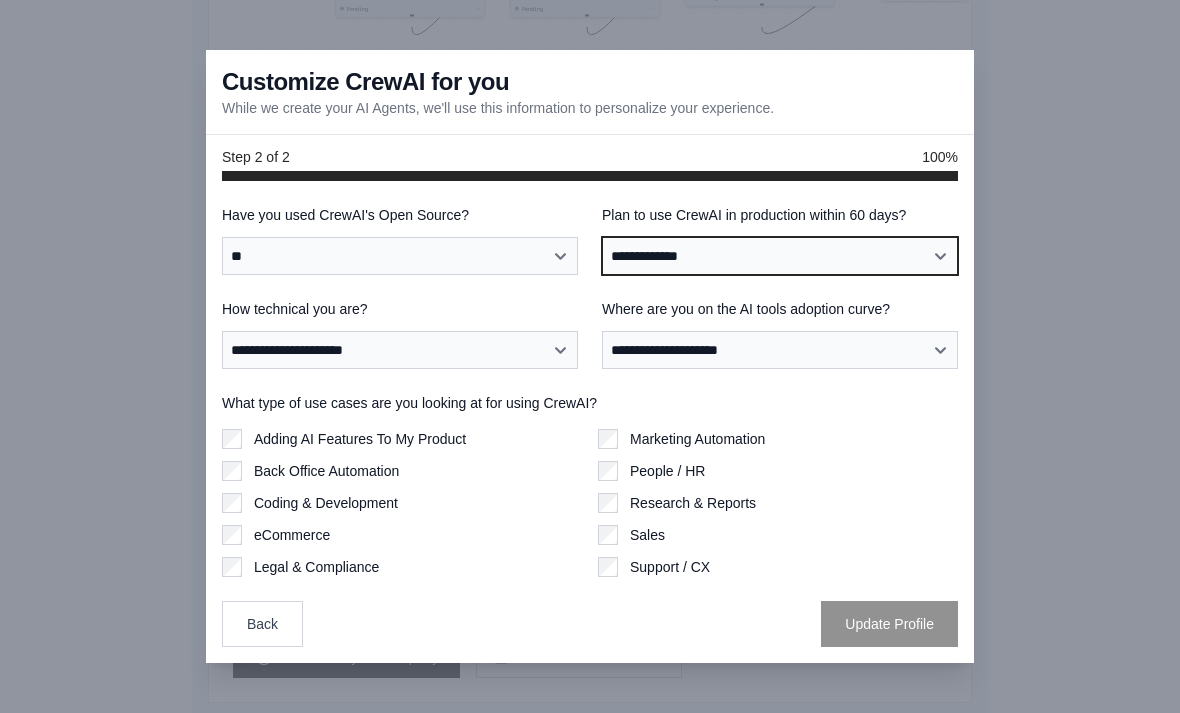 click on "**********" at bounding box center [780, 256] 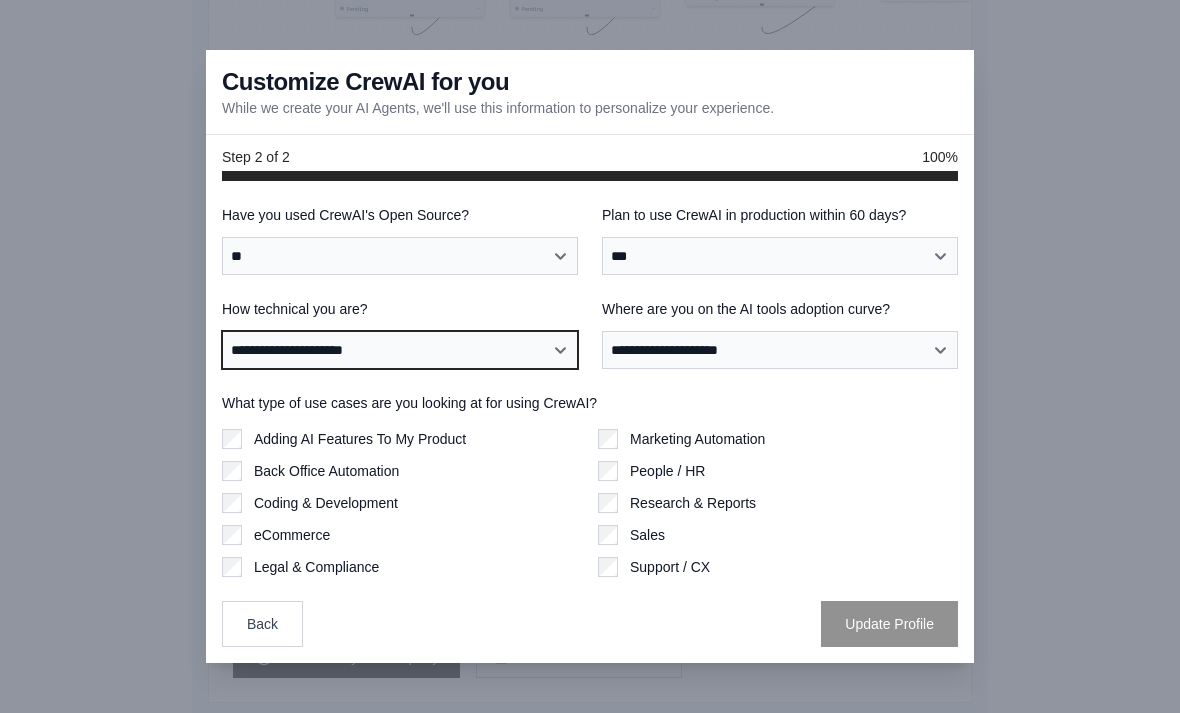 click on "**********" at bounding box center [400, 350] 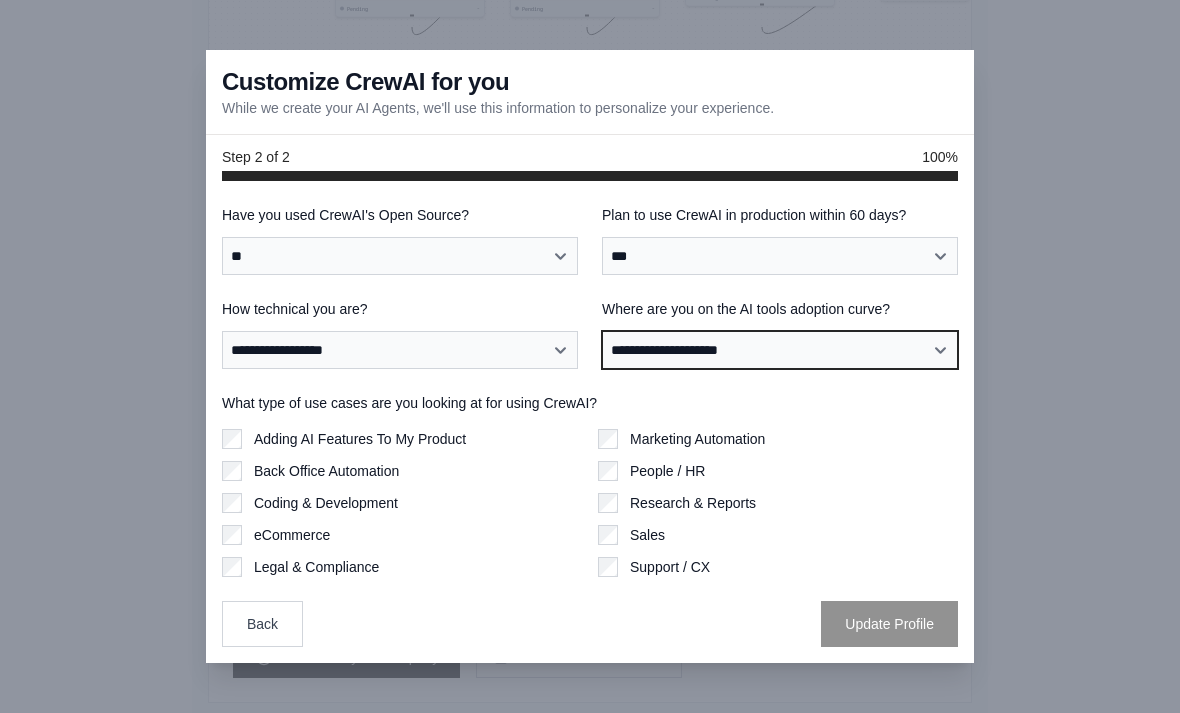click on "**********" at bounding box center (780, 350) 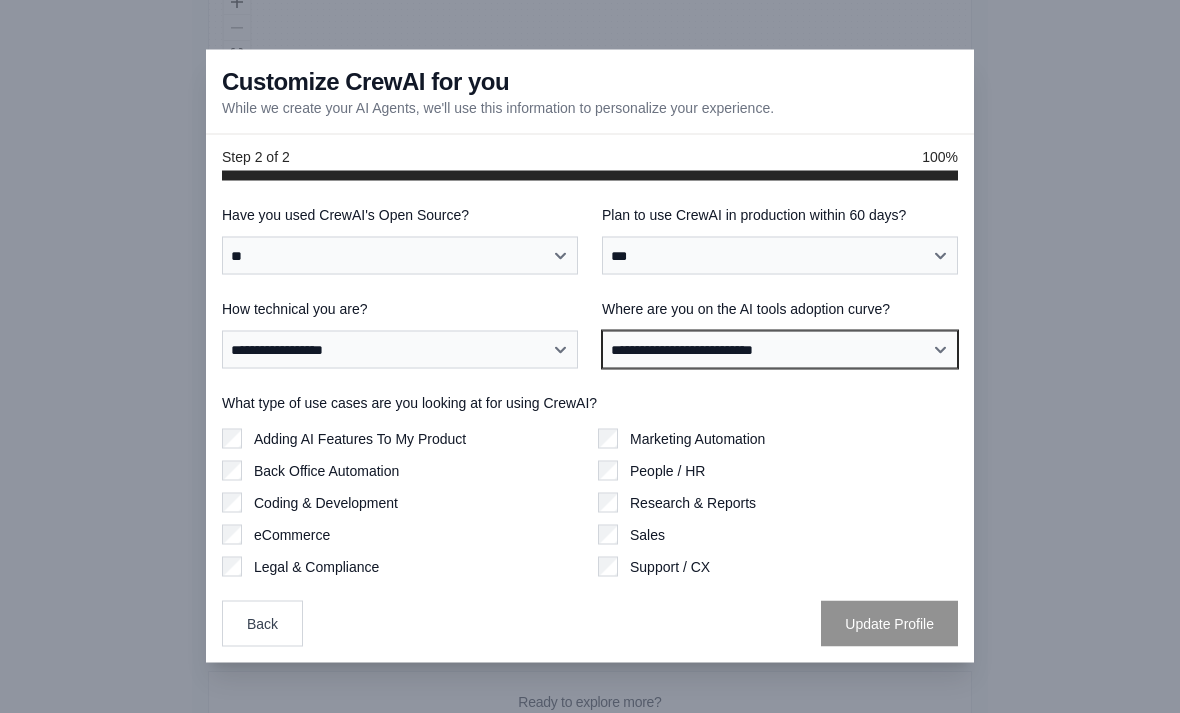 scroll, scrollTop: 1108, scrollLeft: 0, axis: vertical 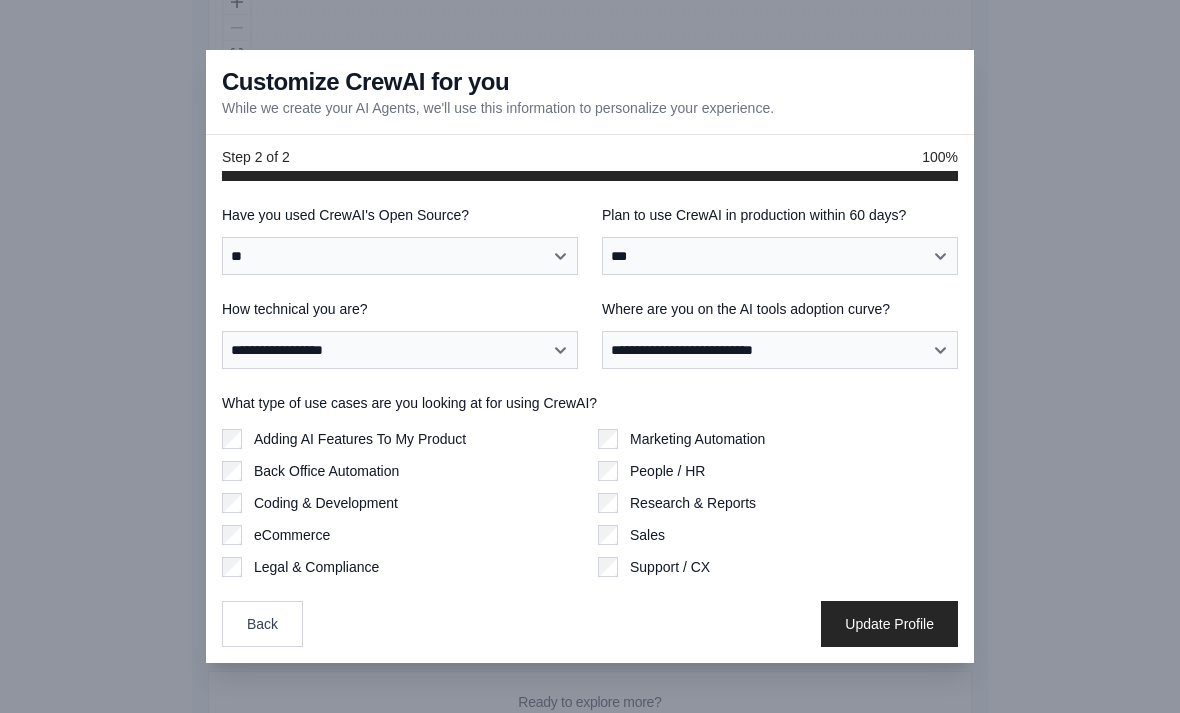 click on "Update Profile" at bounding box center (889, 624) 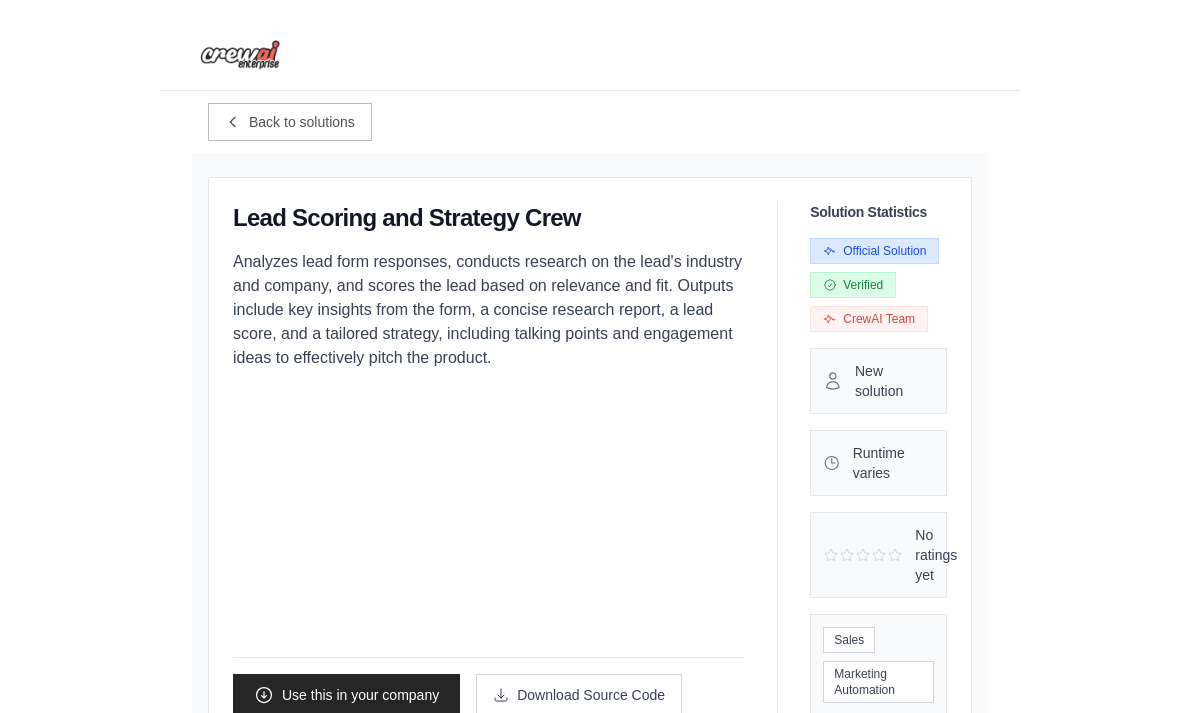 scroll, scrollTop: 0, scrollLeft: 0, axis: both 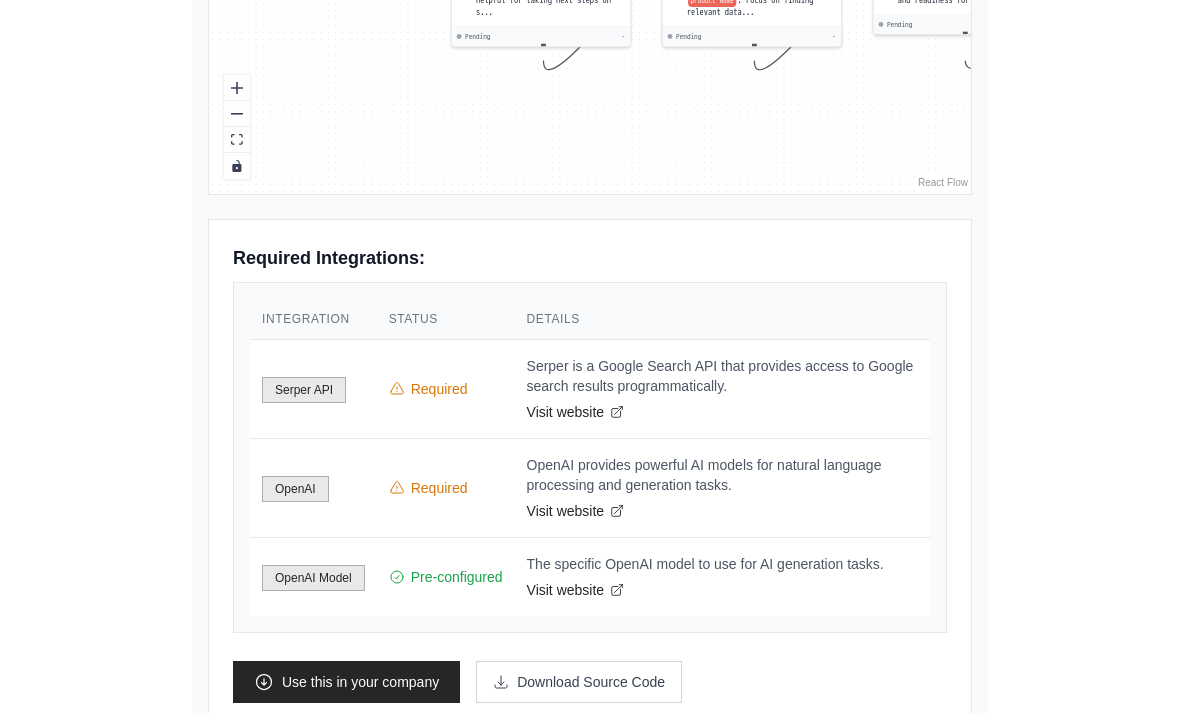 click on "Serper API" at bounding box center (304, 390) 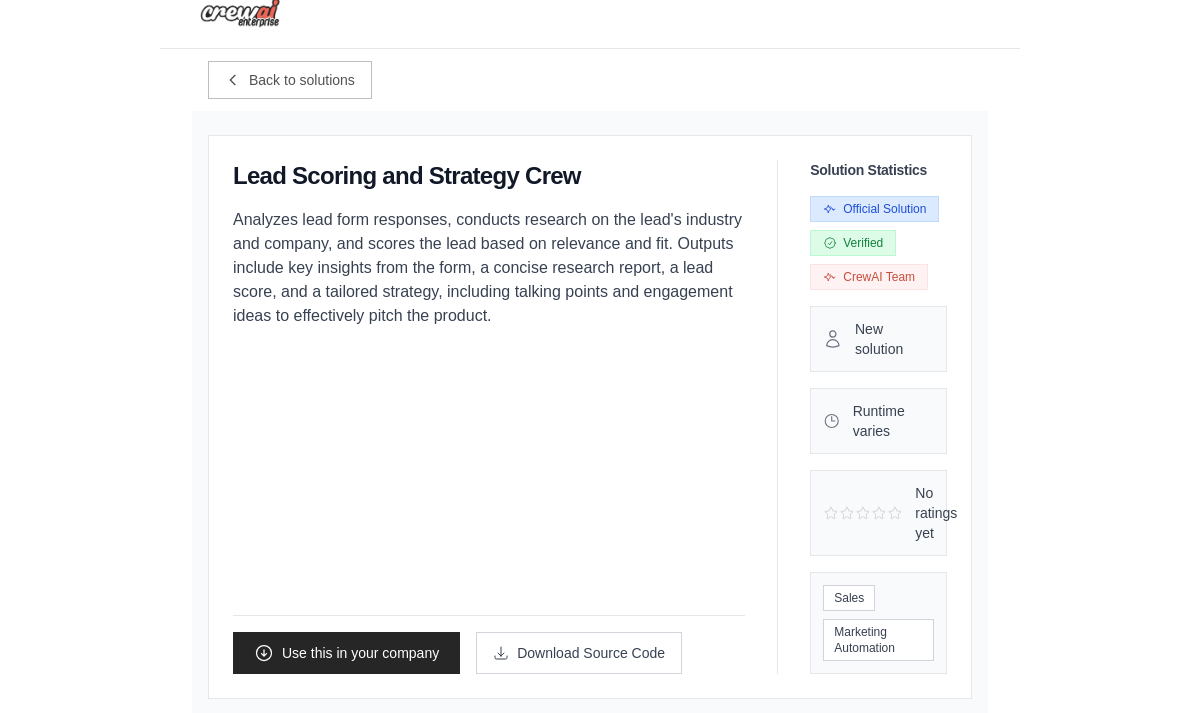scroll, scrollTop: 0, scrollLeft: 0, axis: both 